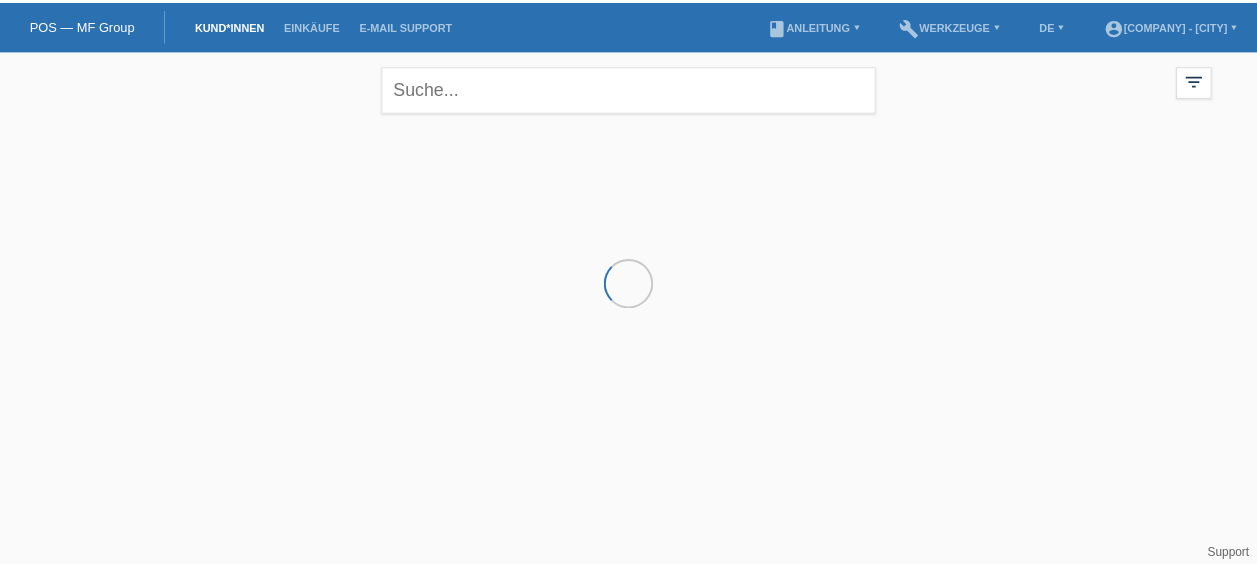 scroll, scrollTop: 0, scrollLeft: 0, axis: both 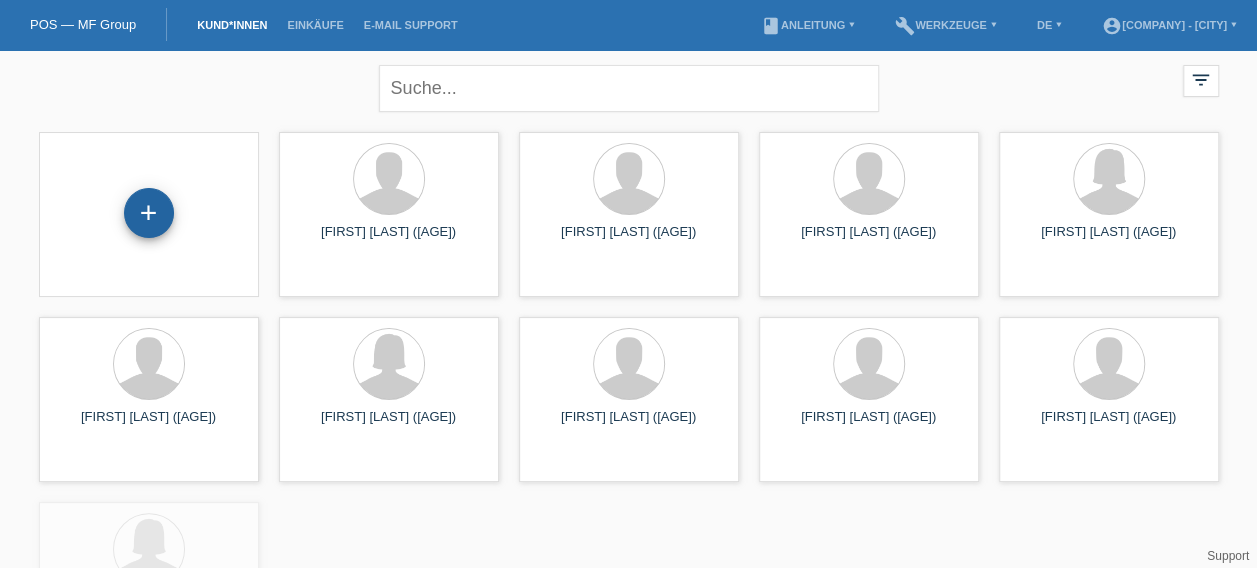 click on "+" at bounding box center [149, 213] 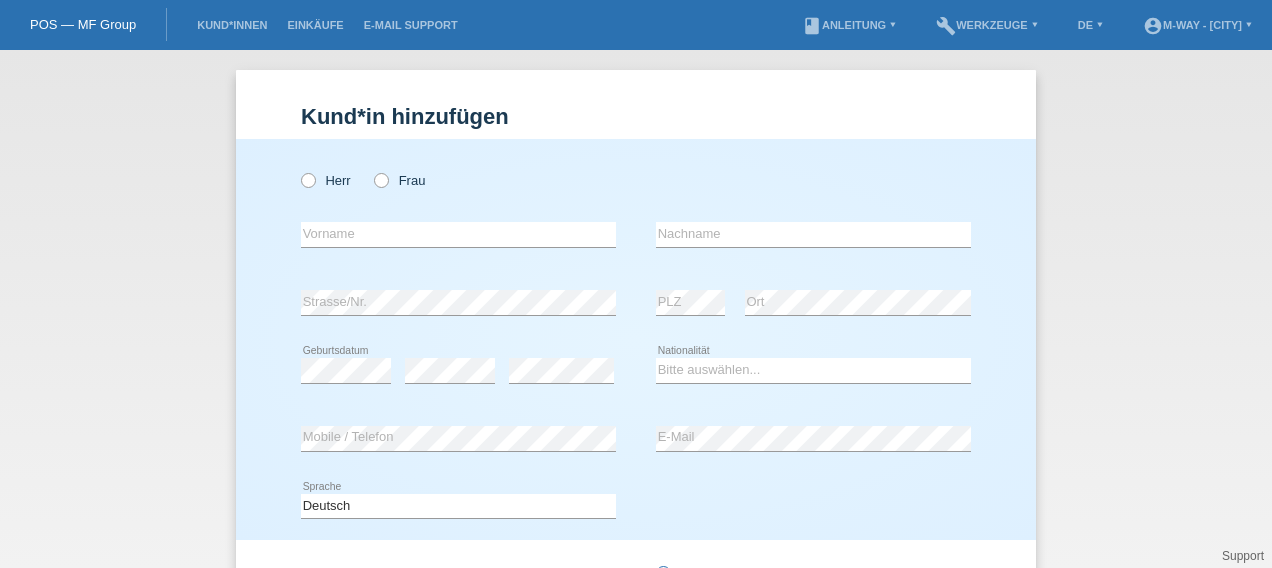 scroll, scrollTop: 0, scrollLeft: 0, axis: both 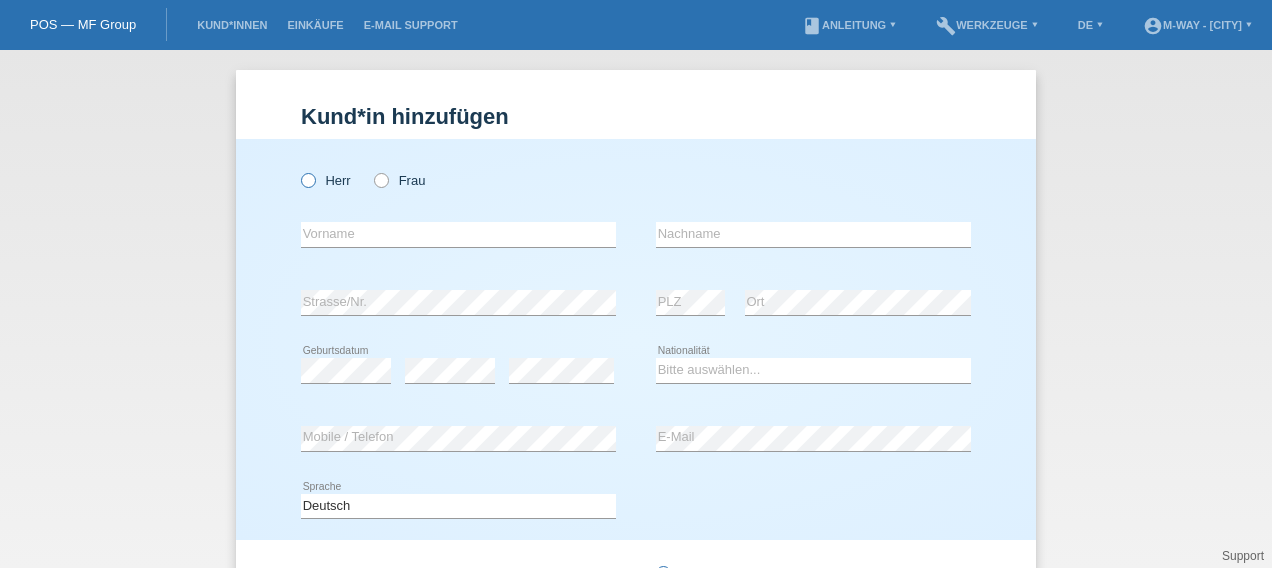 click at bounding box center (298, 170) 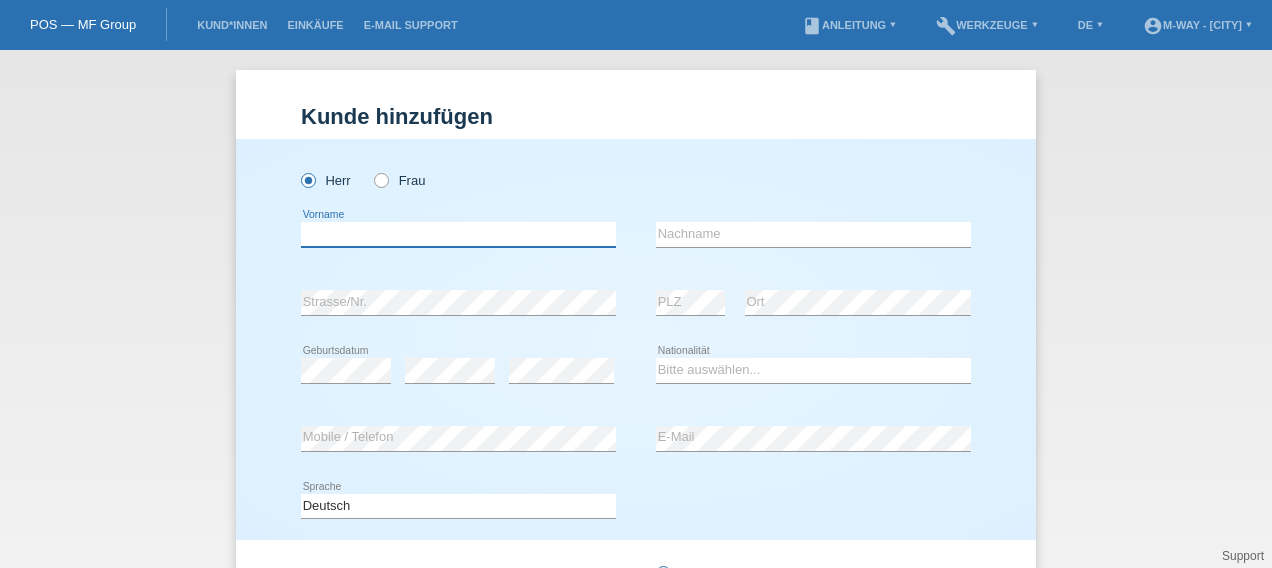 click at bounding box center [458, 234] 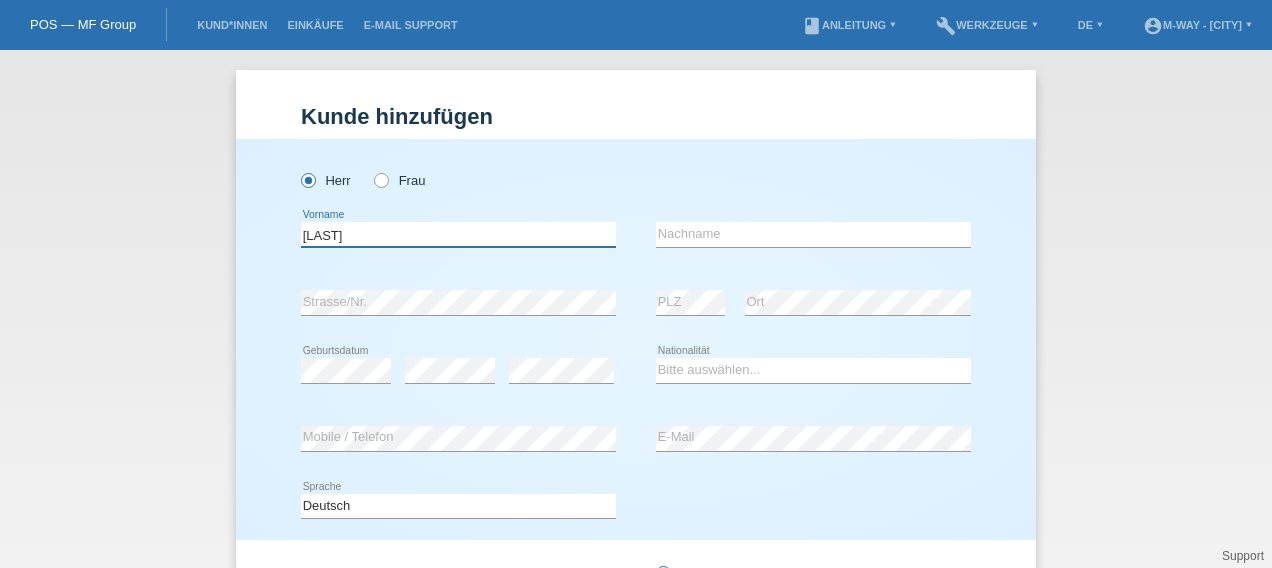 type on "[FIRST]" 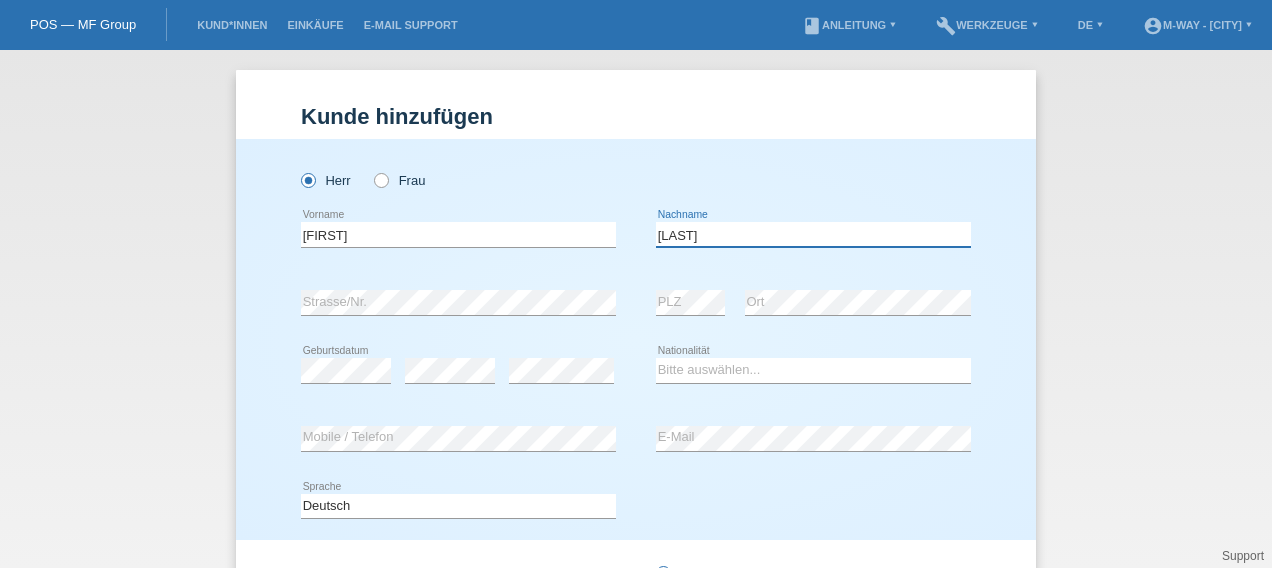 type on "[LAST]" 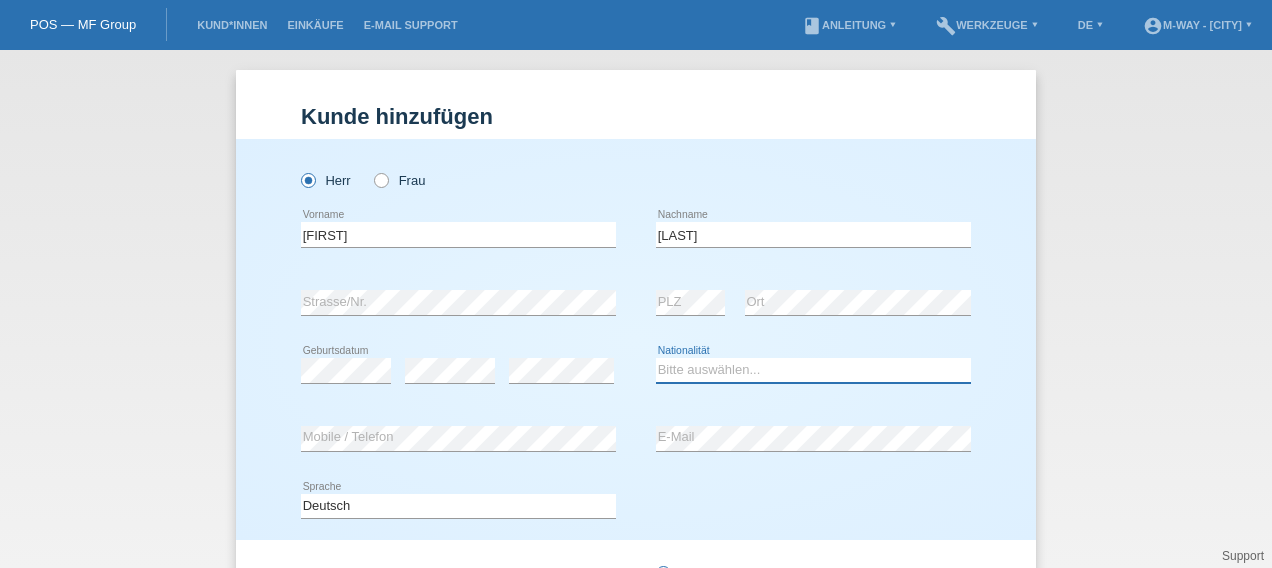 click on "Bitte auswählen...
Schweiz
Deutschland
Liechtenstein
Österreich
------------
Afghanistan
Ägypten
Åland
Albanien
Algerien" at bounding box center [813, 370] 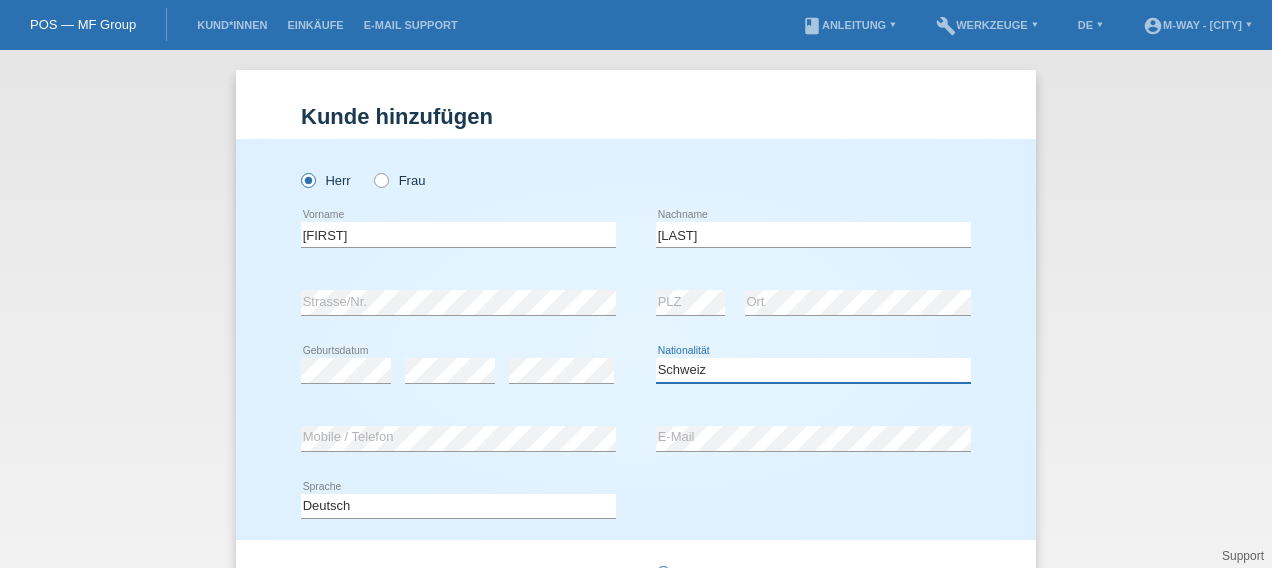 click on "Bitte auswählen...
Schweiz
Deutschland
Liechtenstein
Österreich
------------
Afghanistan
Ägypten
Åland
Albanien
Algerien" at bounding box center (813, 370) 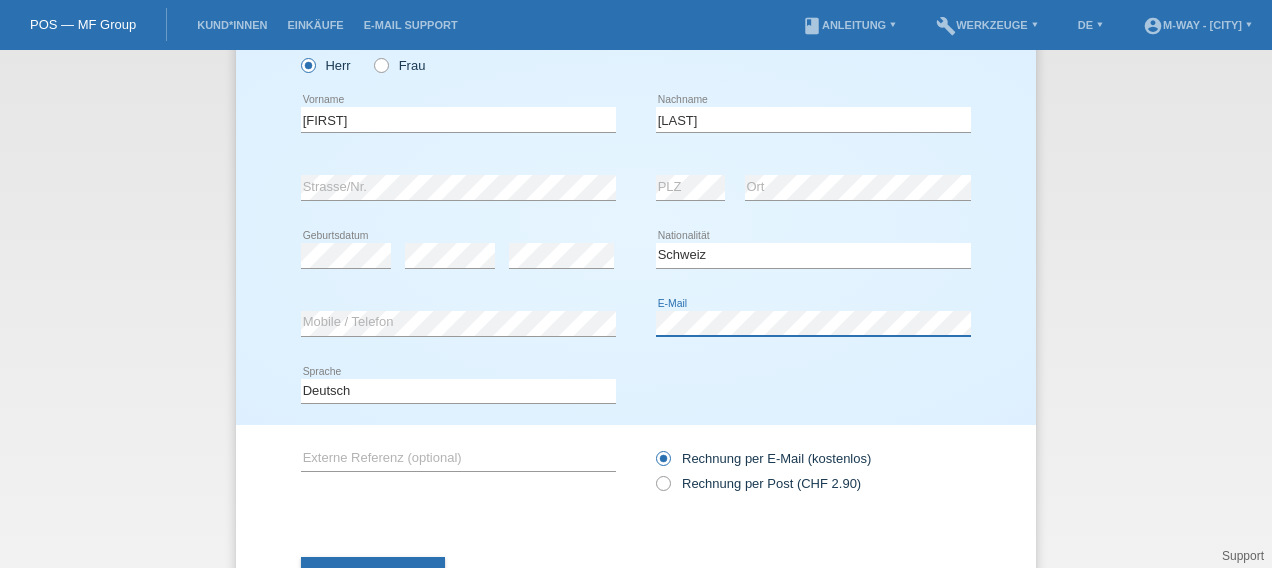 scroll, scrollTop: 199, scrollLeft: 0, axis: vertical 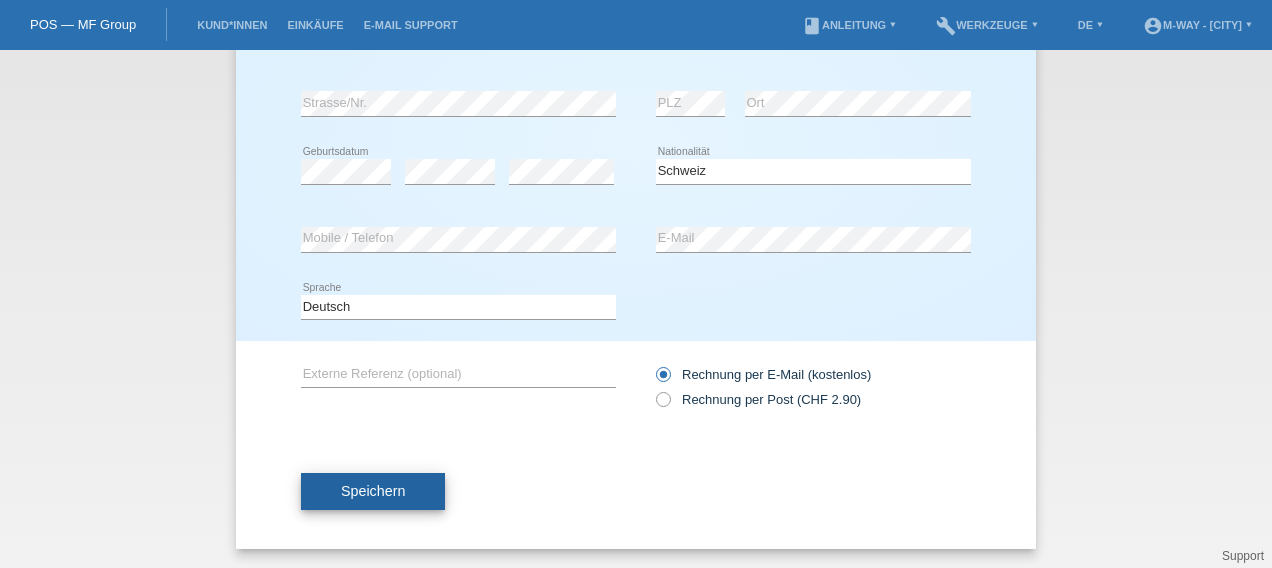 click on "Speichern" at bounding box center (373, 491) 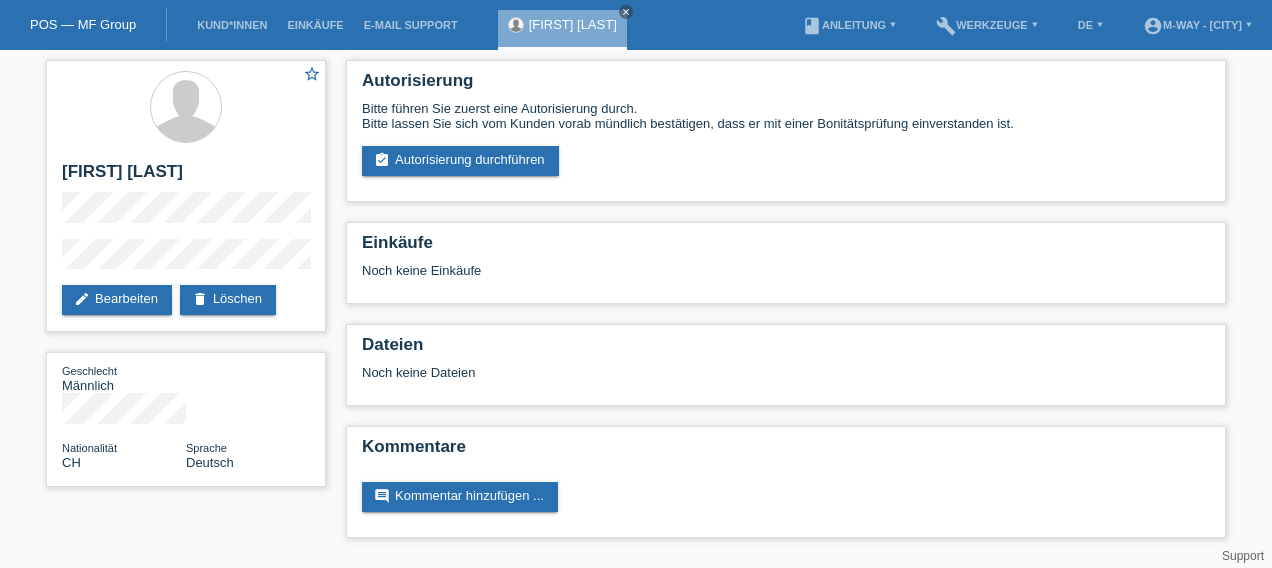 scroll, scrollTop: 0, scrollLeft: 0, axis: both 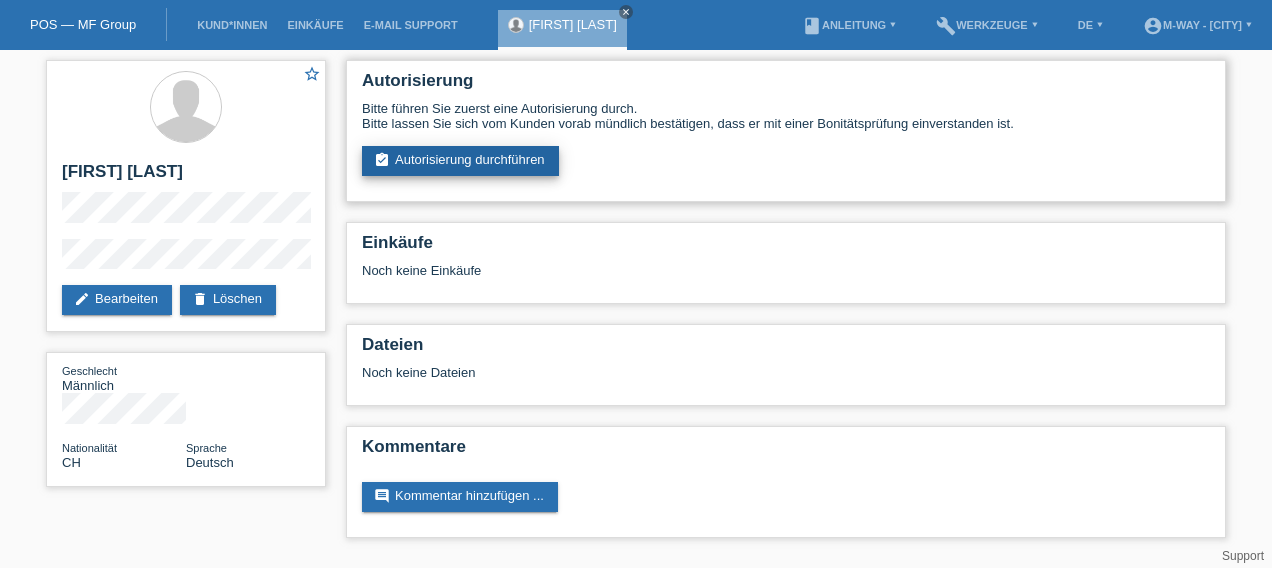 click on "assignment_turned_in  Autorisierung durchführen" at bounding box center (460, 161) 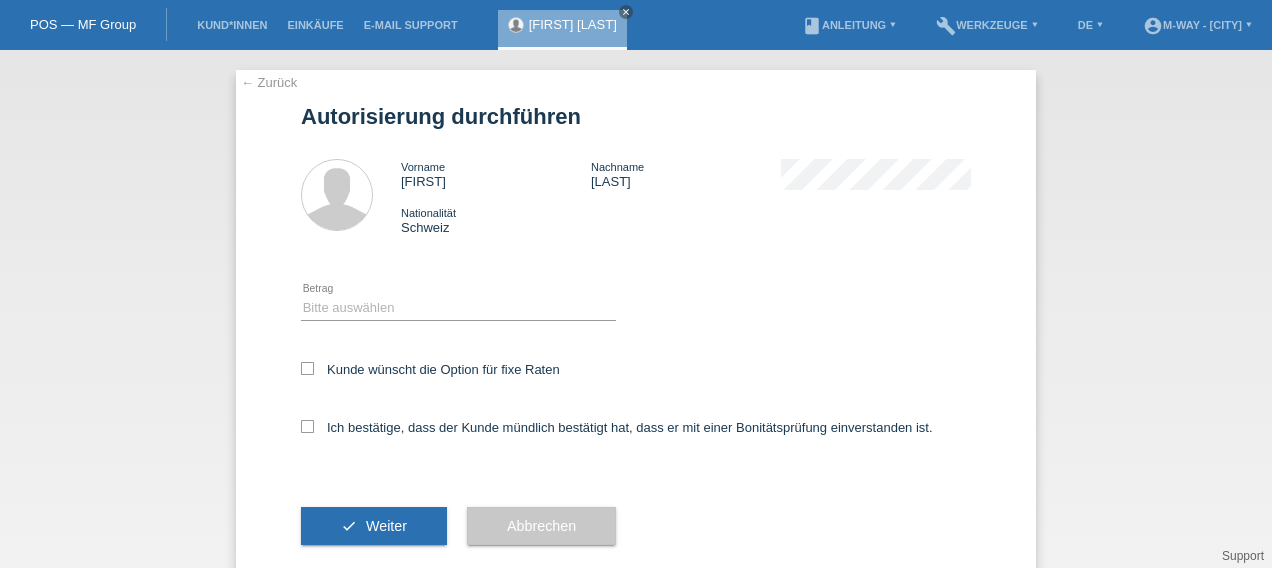 scroll, scrollTop: 0, scrollLeft: 0, axis: both 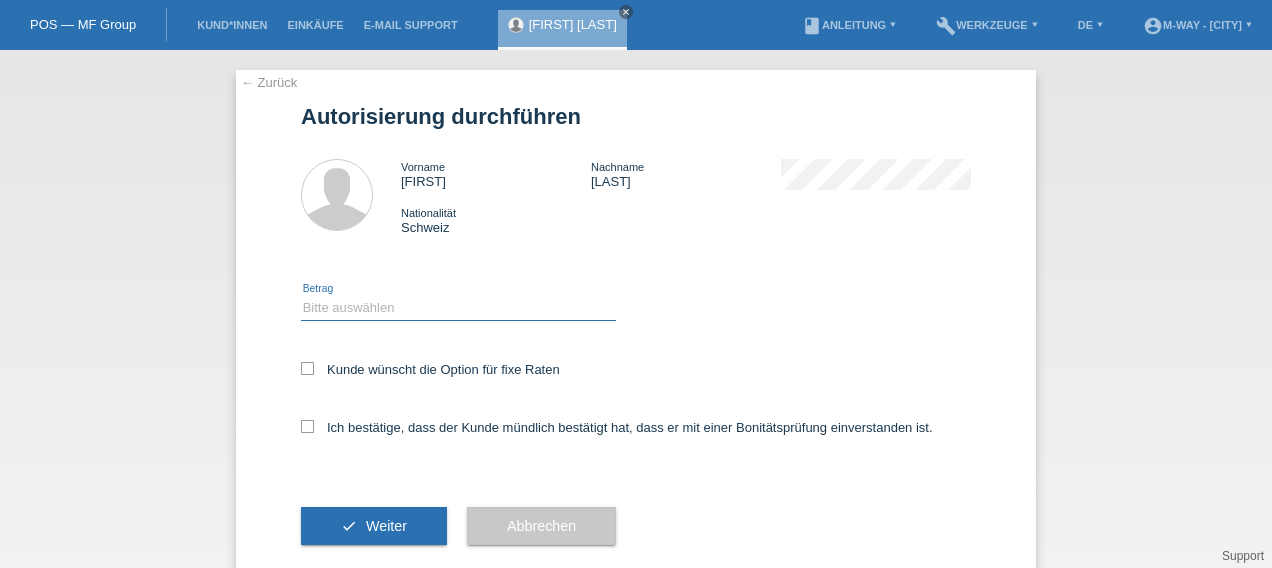 click on "Bitte auswählen
CHF 1.00 - CHF 499.00
CHF 500.00 - CHF 1'999.00
CHF 2'000.00 - CHF 15'000.00" at bounding box center [458, 308] 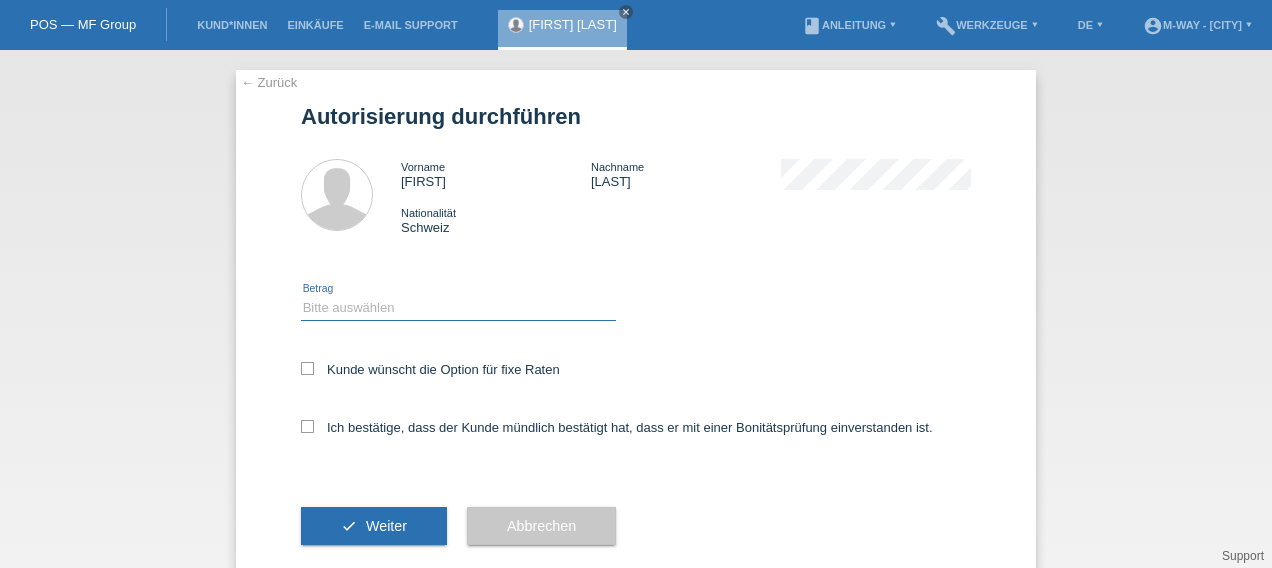 select on "3" 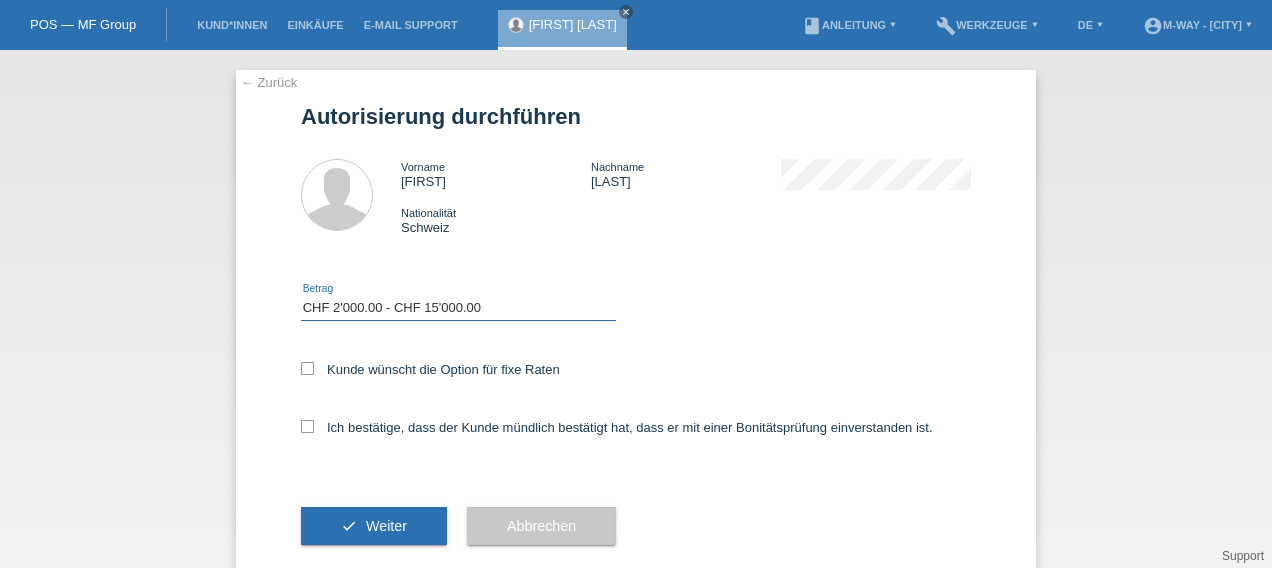 click on "Bitte auswählen
CHF 1.00 - CHF 499.00
CHF 500.00 - CHF 1'999.00
CHF 2'000.00 - CHF 15'000.00" at bounding box center [458, 308] 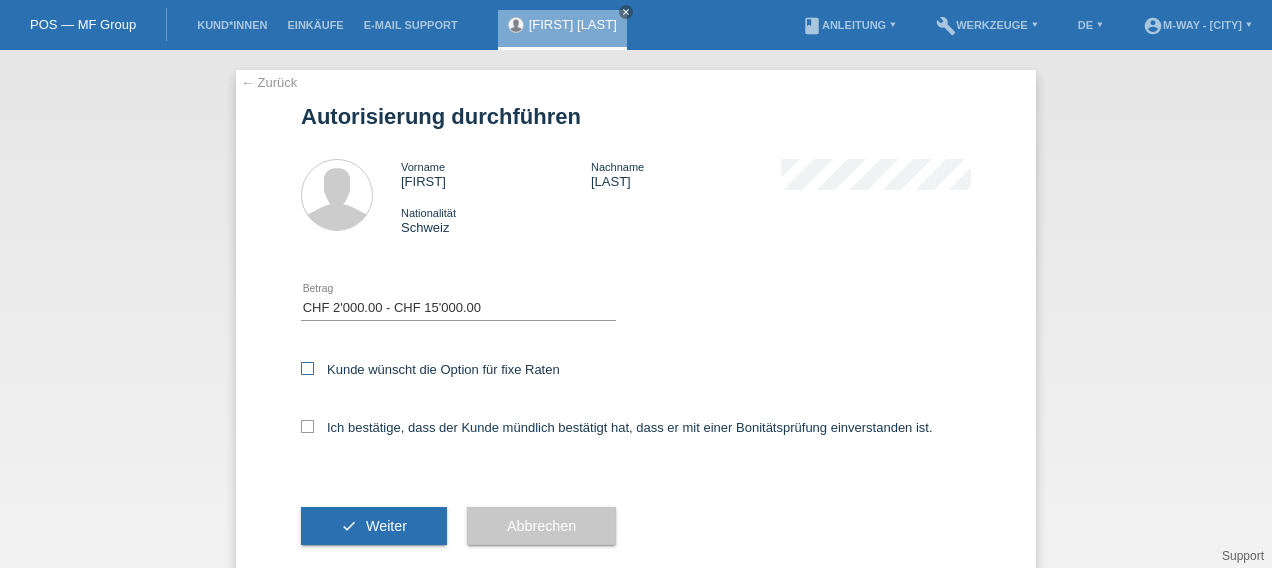 click at bounding box center [307, 368] 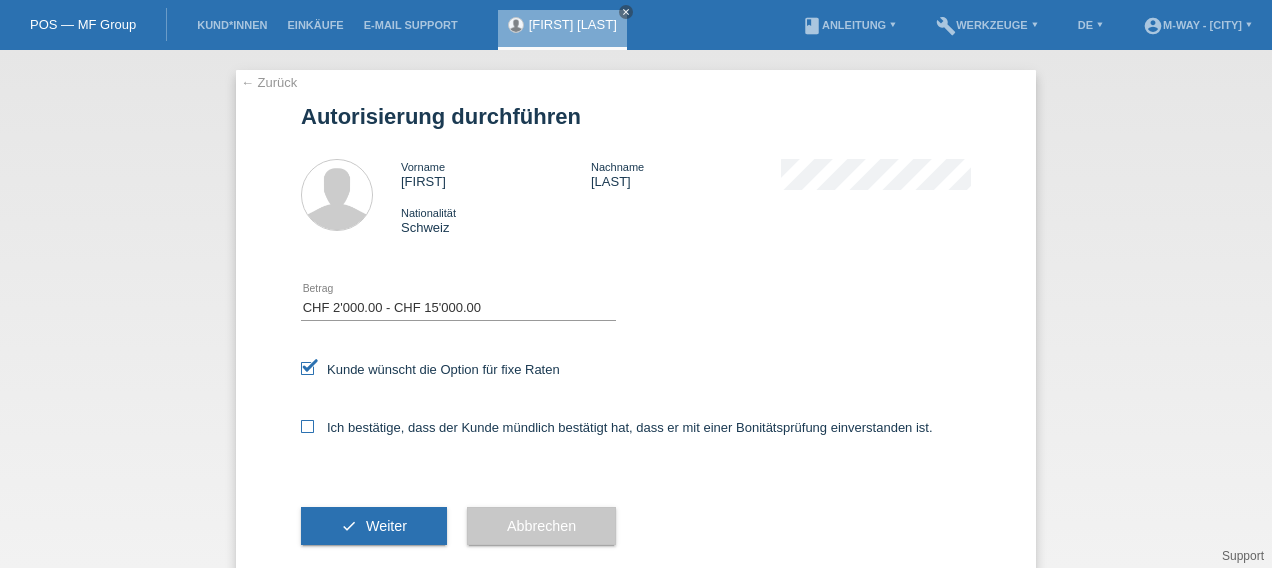 click at bounding box center [307, 426] 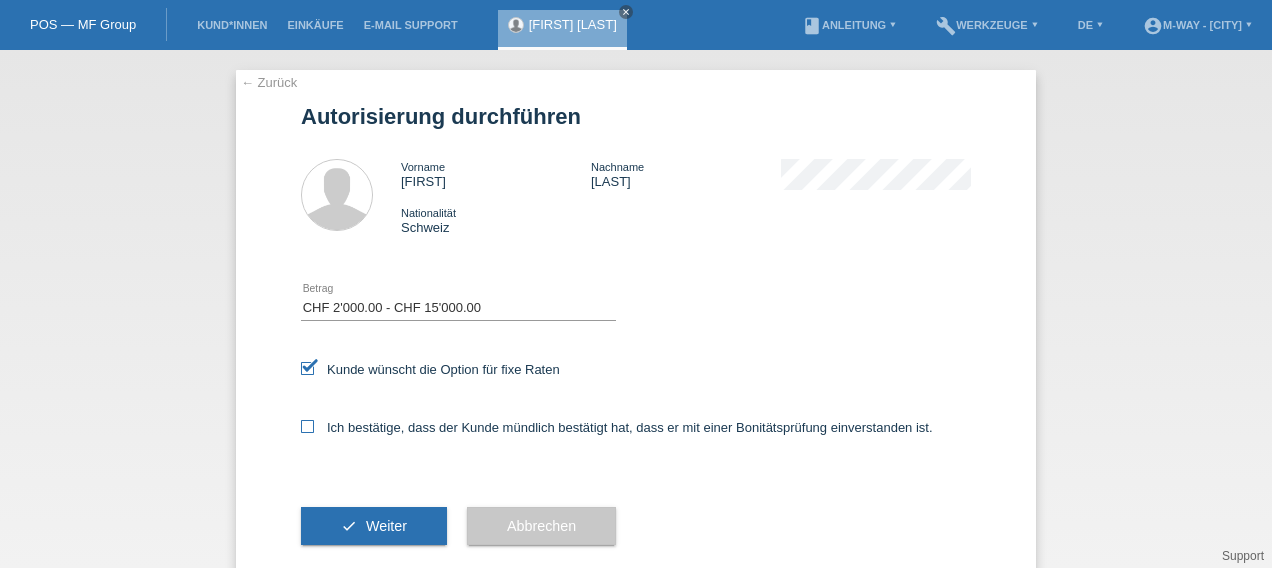 click on "Ich bestätige, dass der Kunde mündlich bestätigt hat, dass er mit einer Bonitätsprüfung einverstanden ist." at bounding box center (307, 426) 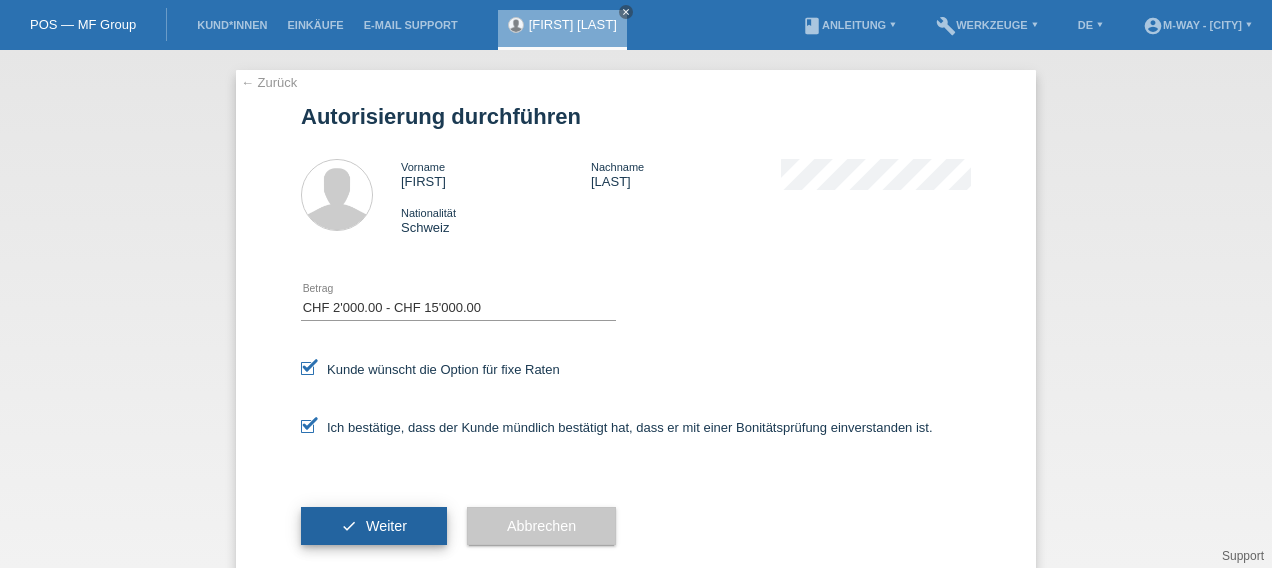 click on "check   Weiter" at bounding box center [374, 526] 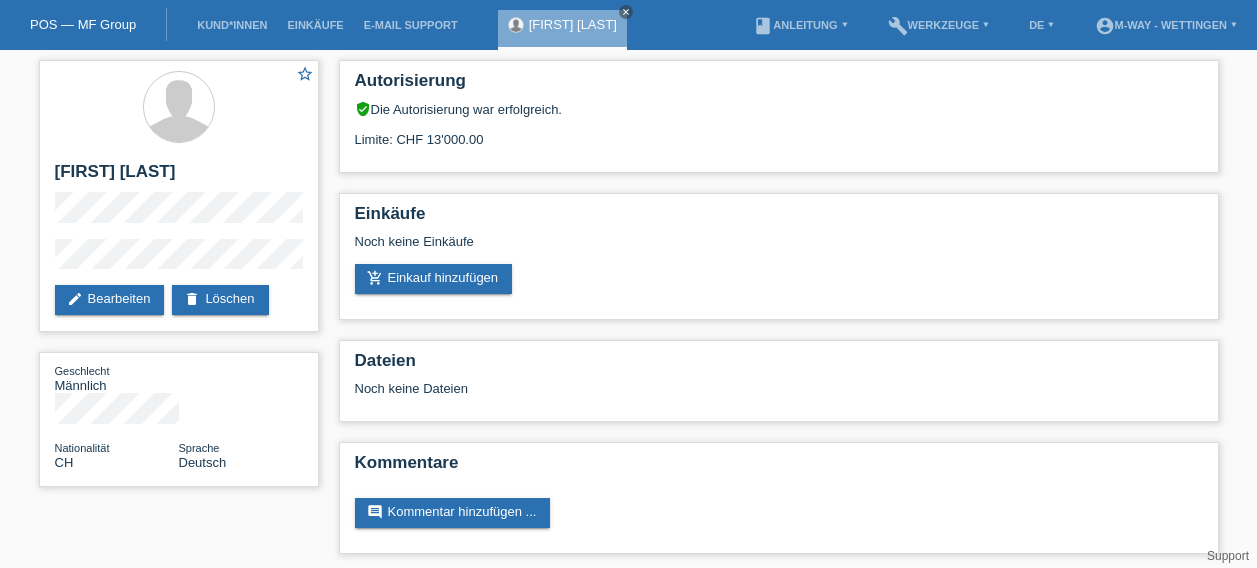 scroll, scrollTop: 0, scrollLeft: 0, axis: both 